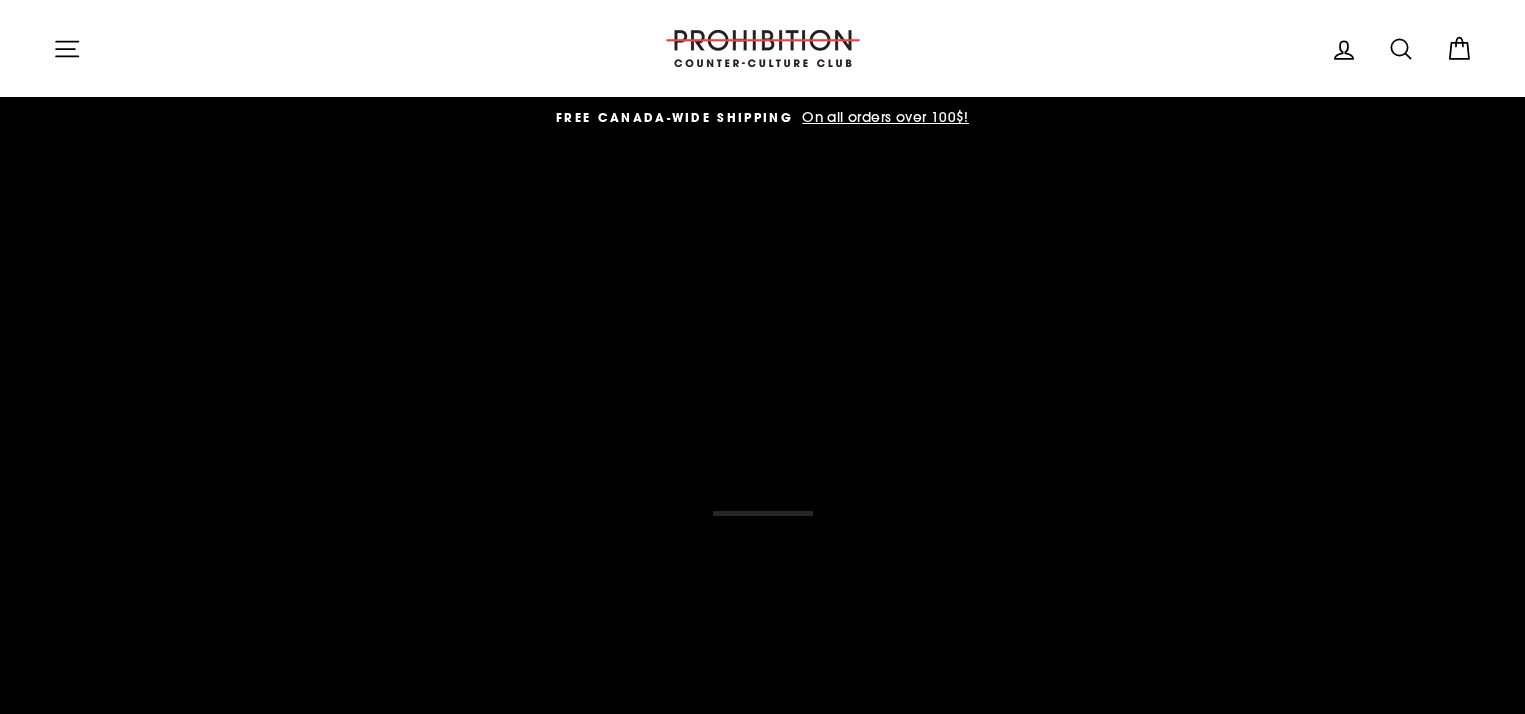 scroll, scrollTop: 0, scrollLeft: 0, axis: both 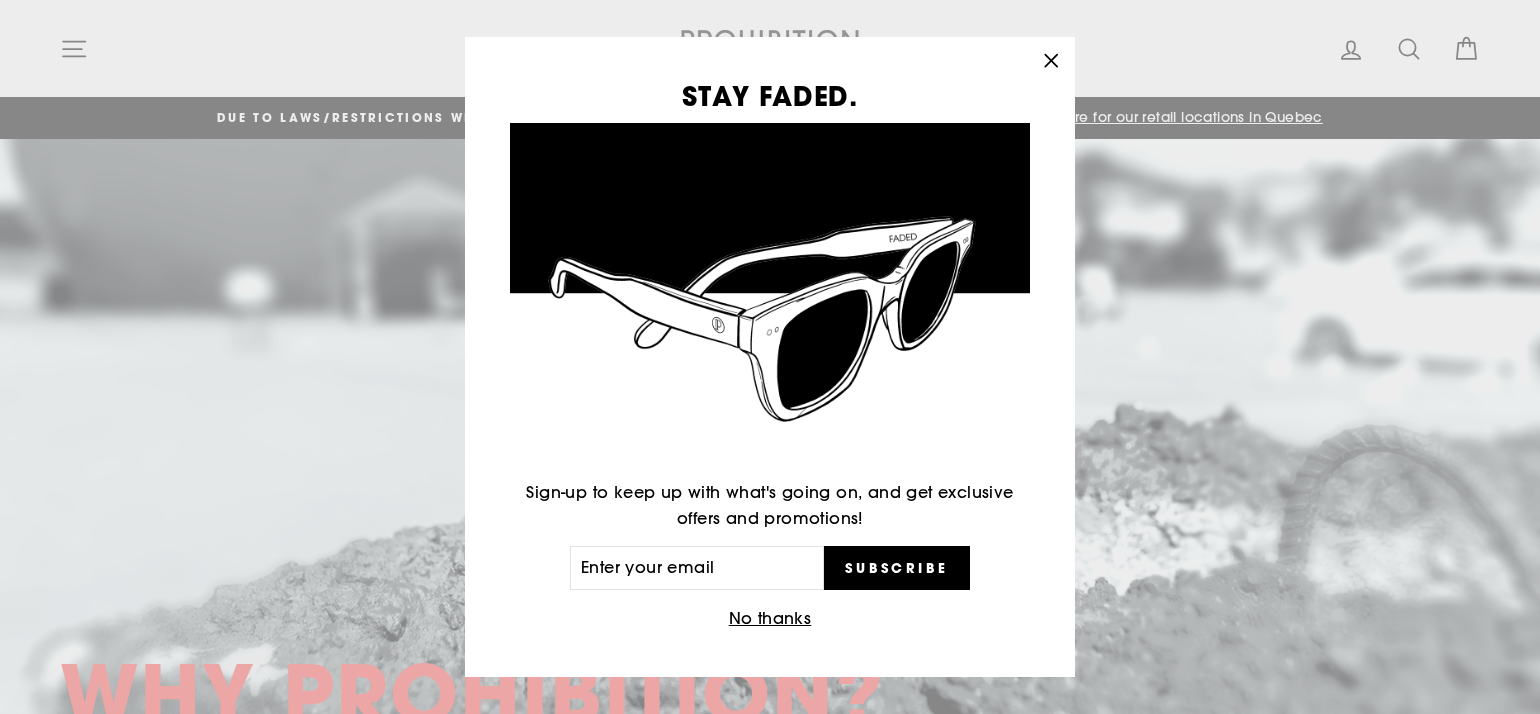 click on "No thanks" at bounding box center [770, 619] 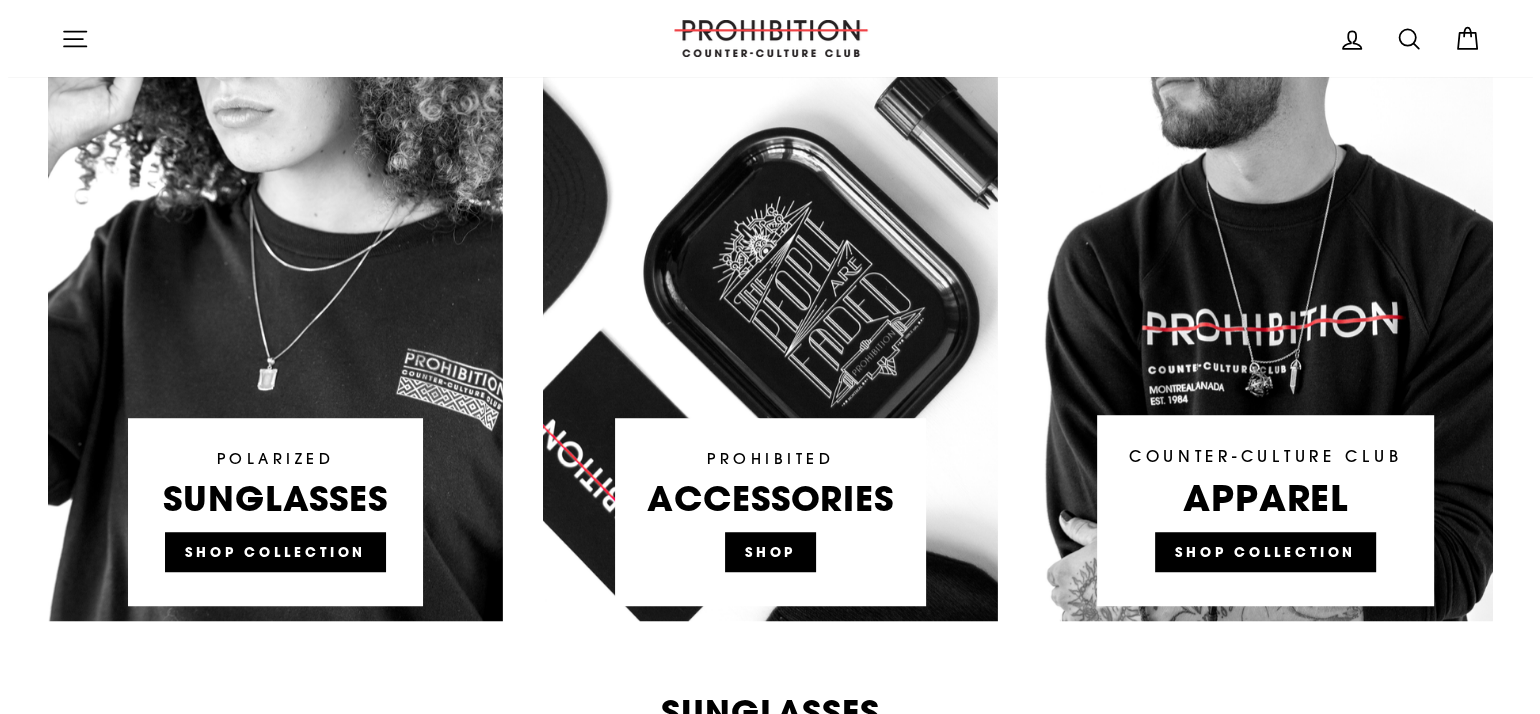 scroll, scrollTop: 1320, scrollLeft: 0, axis: vertical 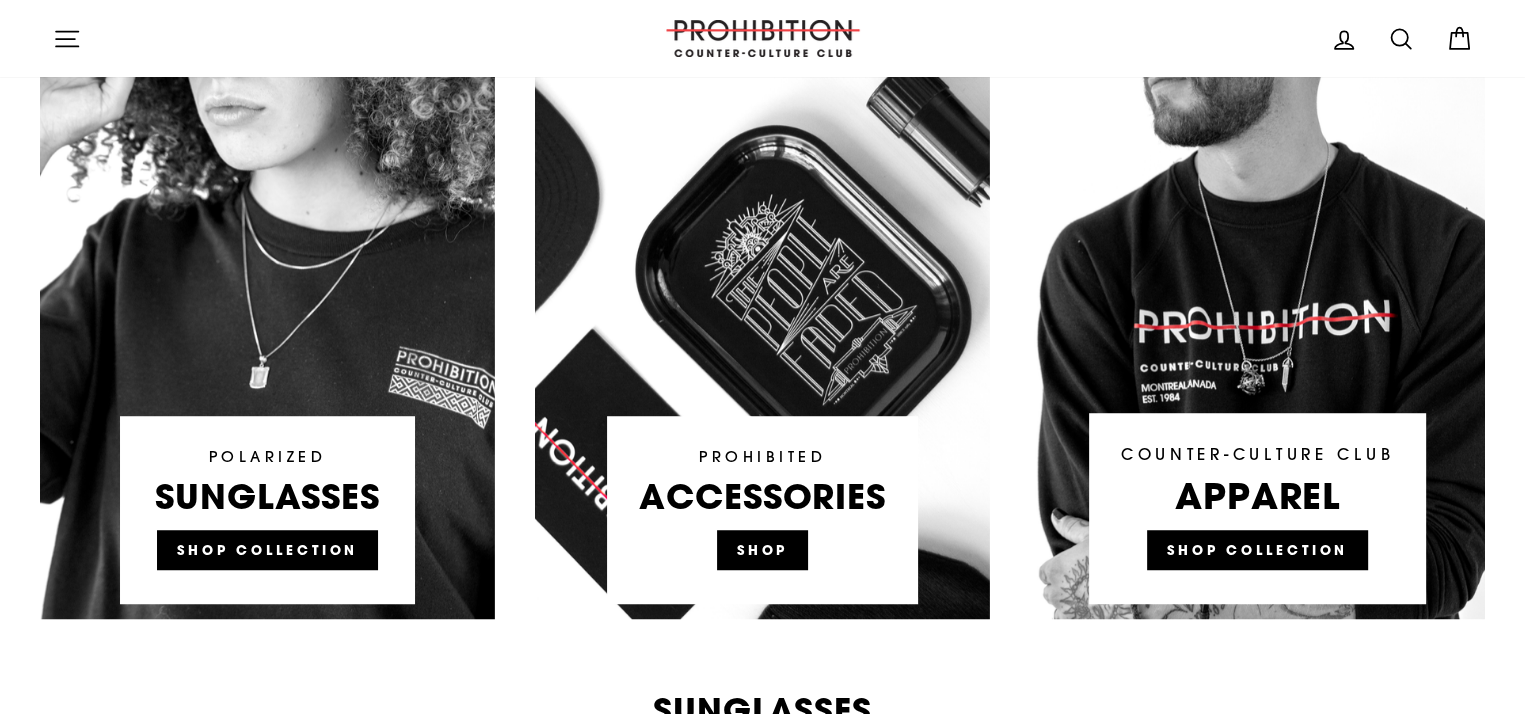 click at bounding box center (267, 239) 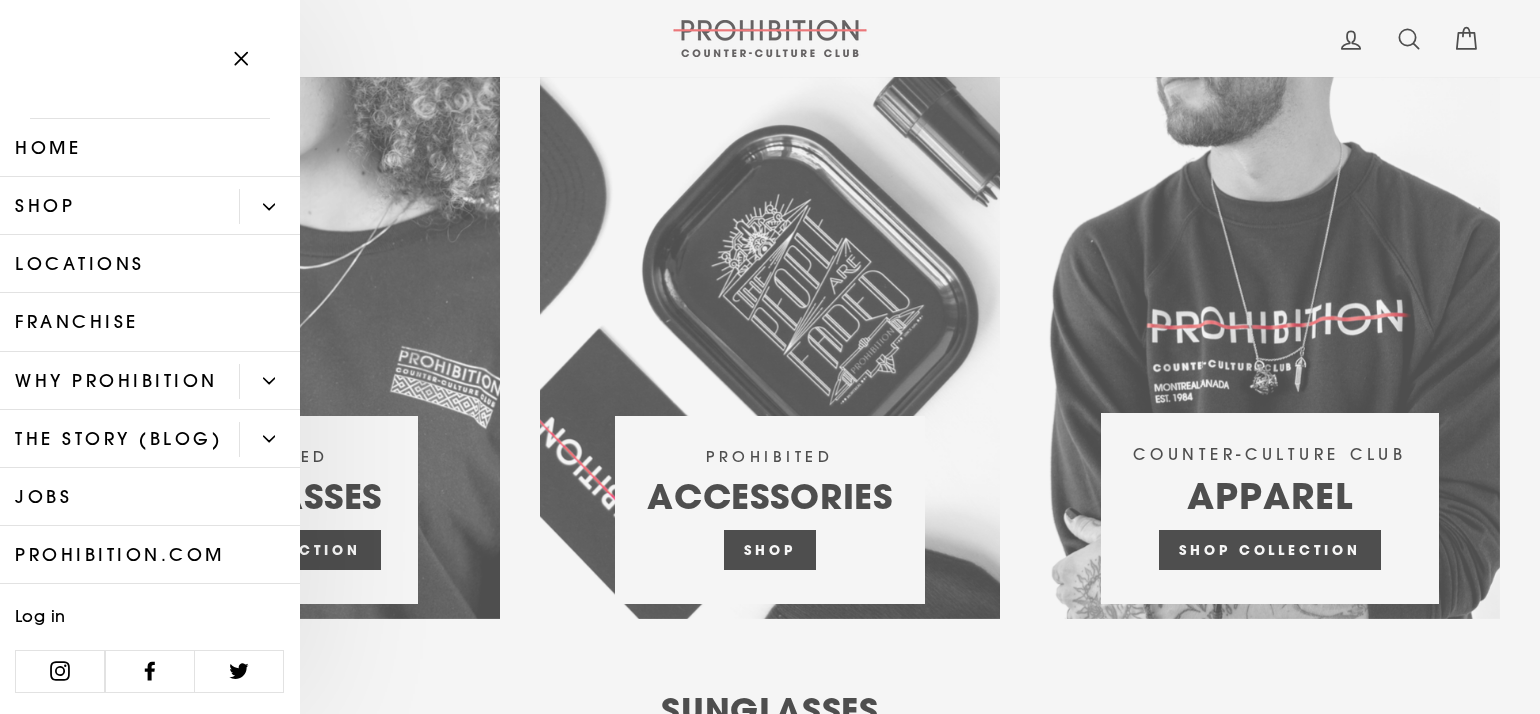 click on "Locations" at bounding box center [150, 264] 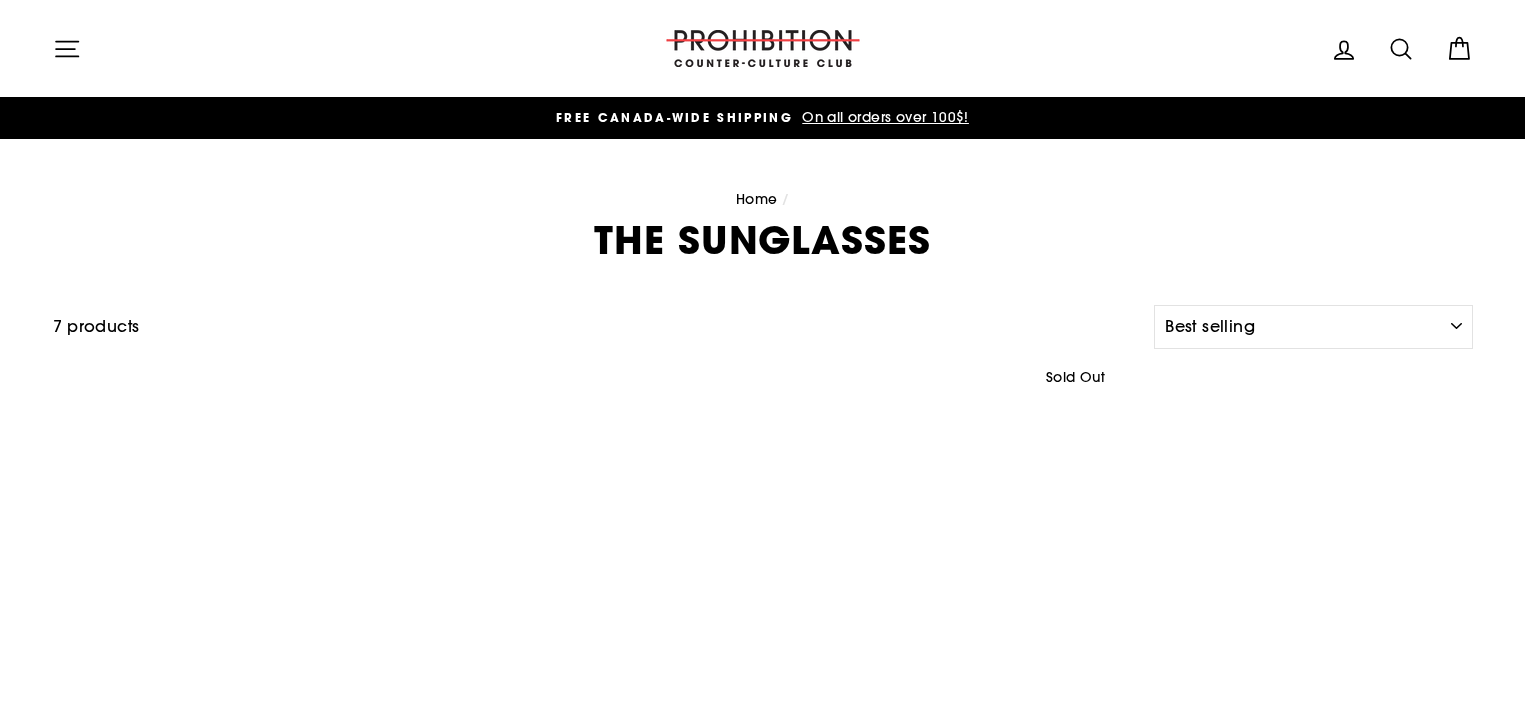 select on "best-selling" 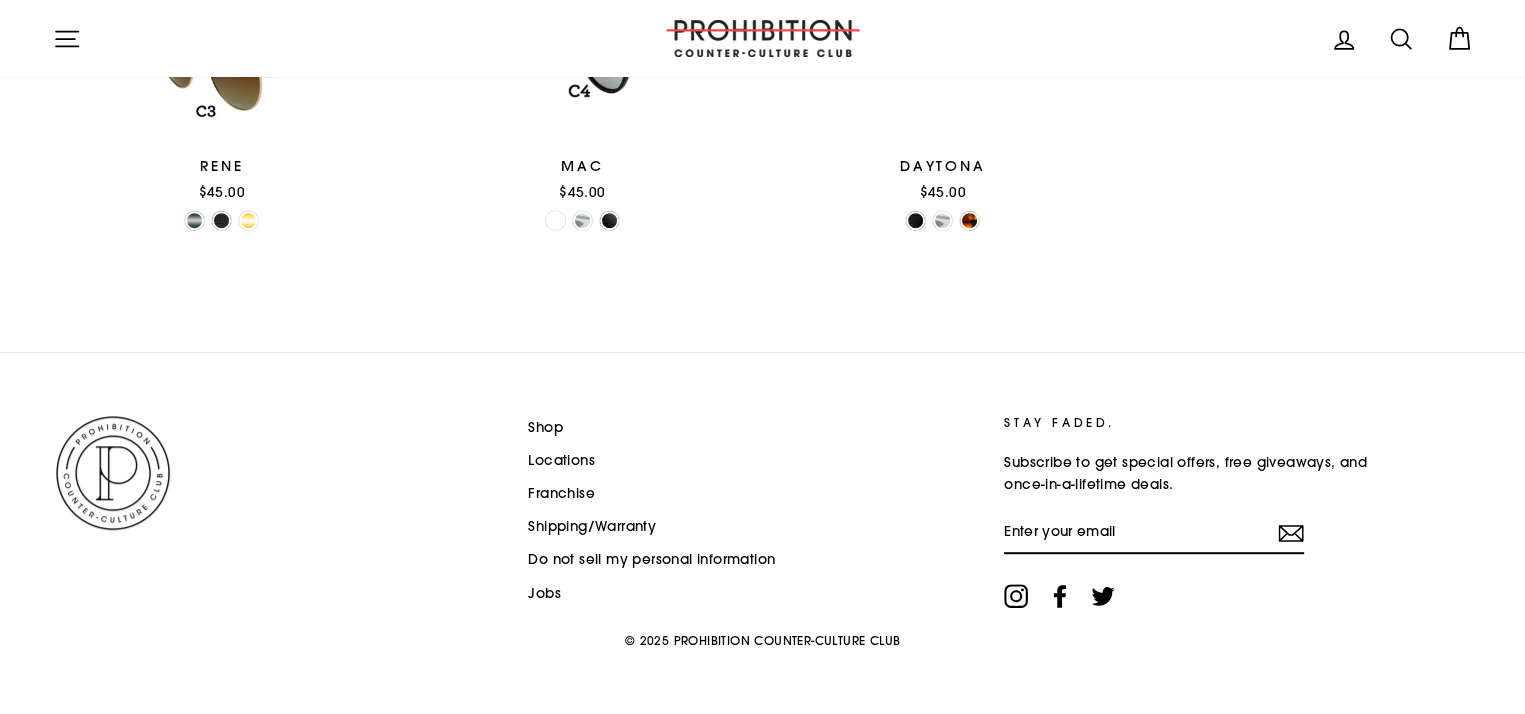 scroll, scrollTop: 1016, scrollLeft: 0, axis: vertical 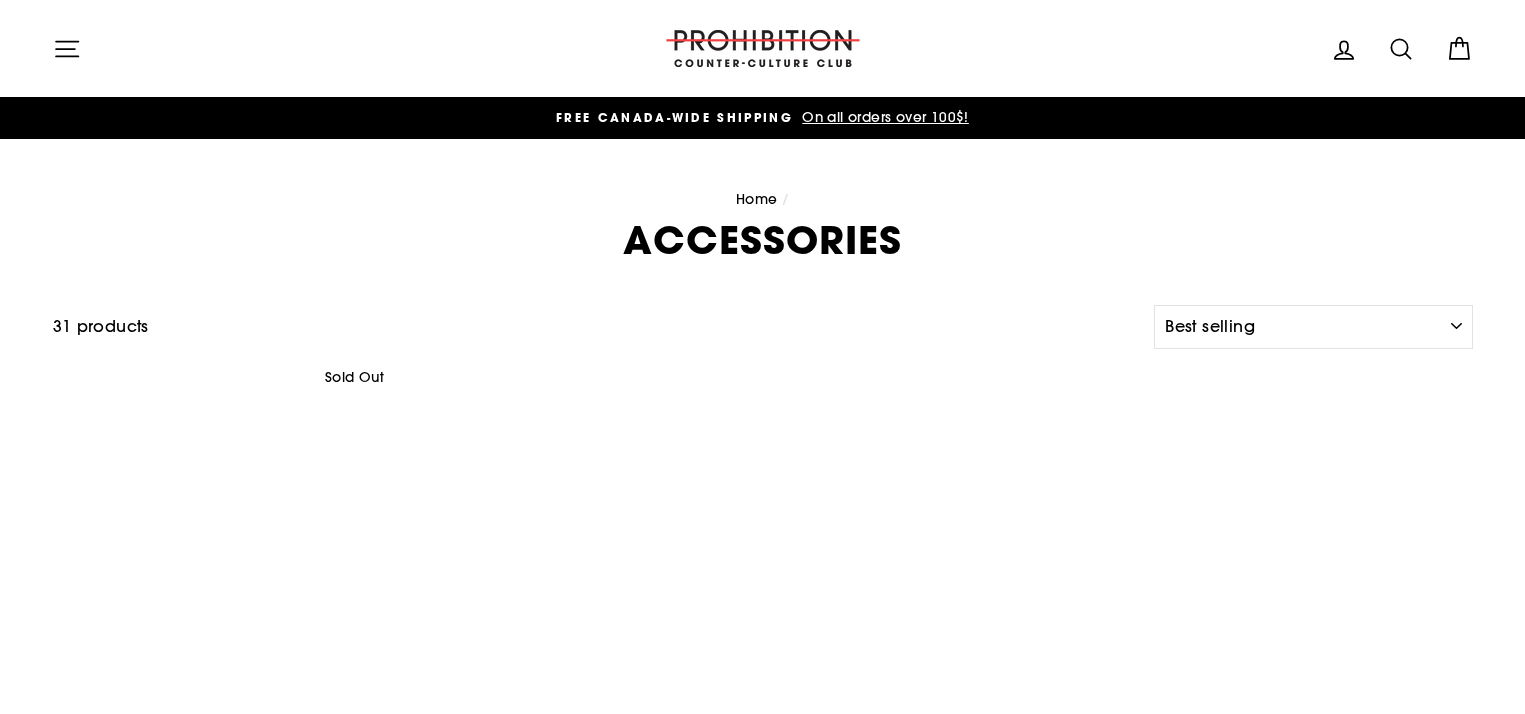 select on "best-selling" 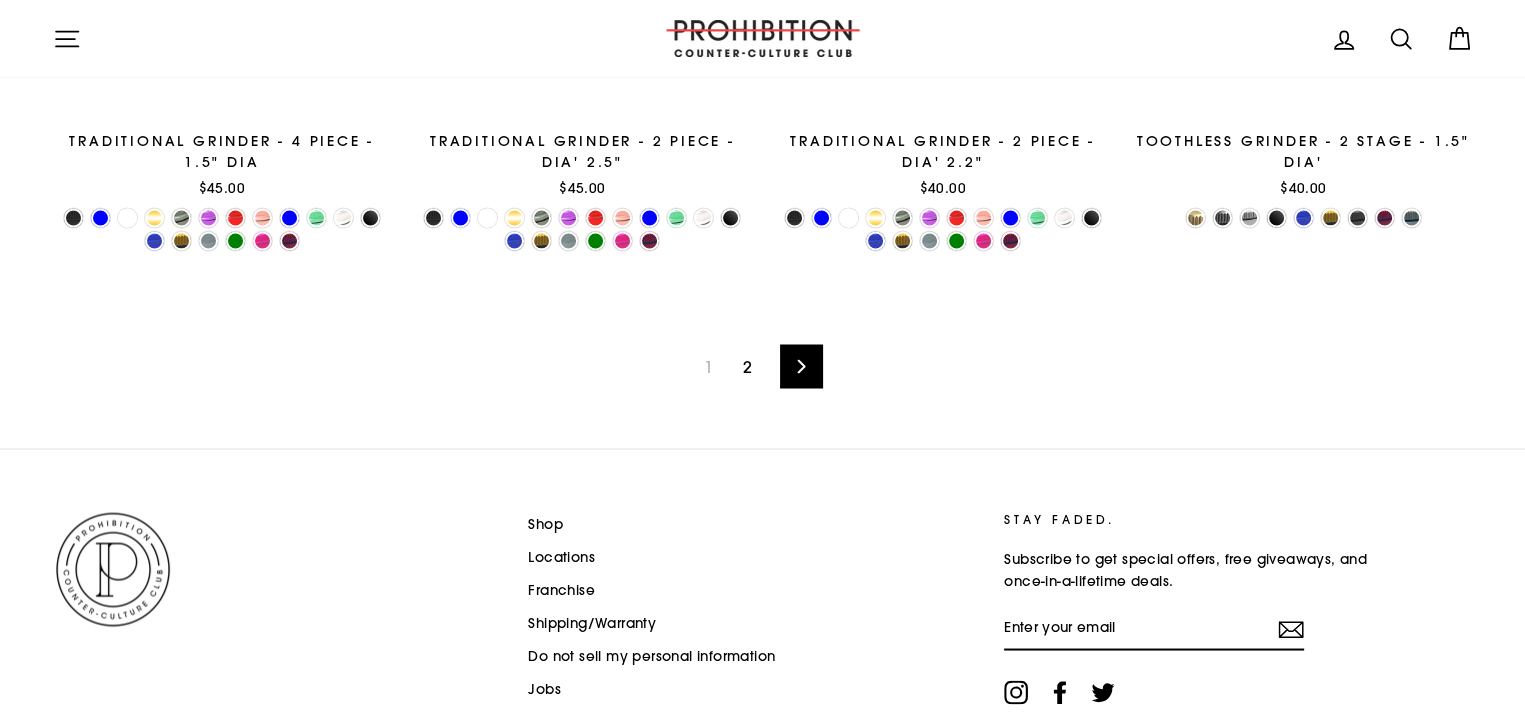 scroll, scrollTop: 3564, scrollLeft: 0, axis: vertical 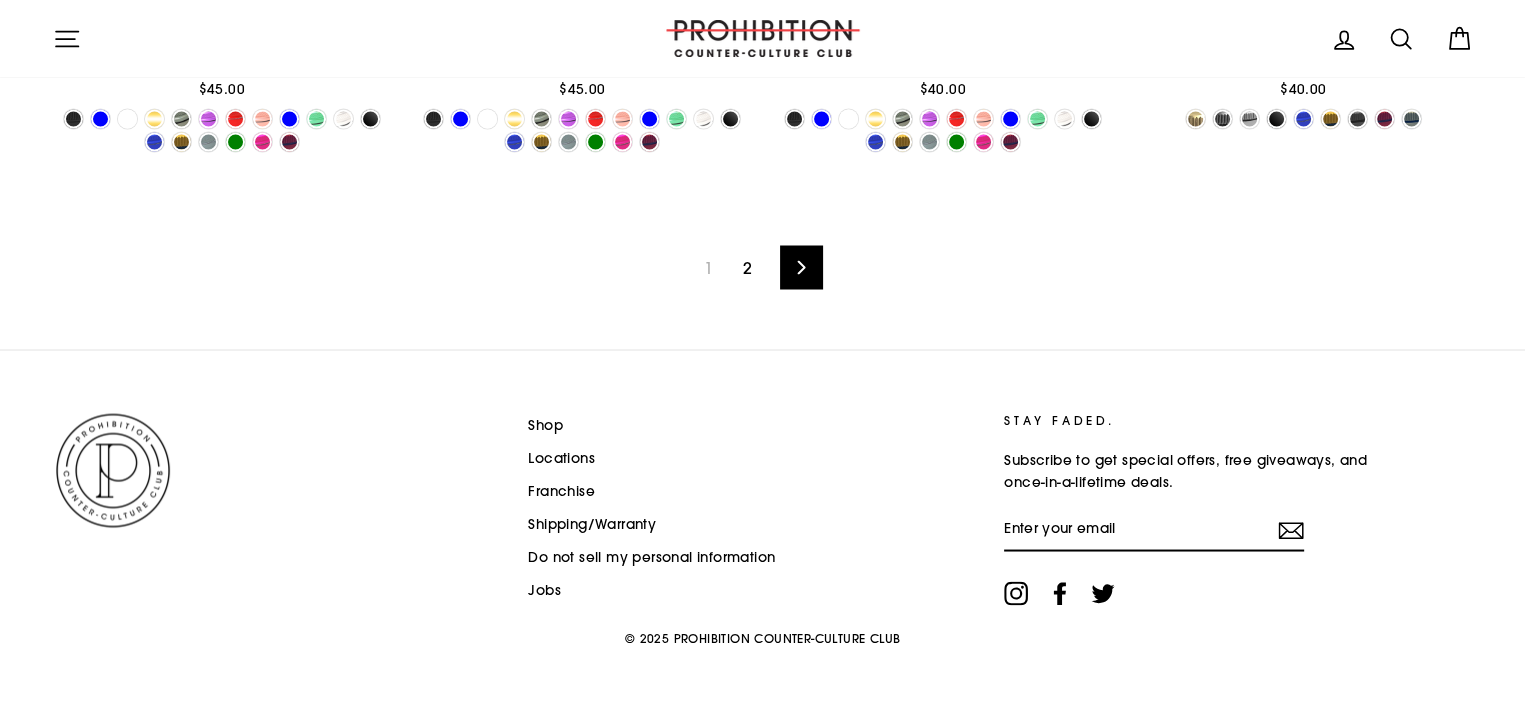 click on "Next" at bounding box center [801, 267] 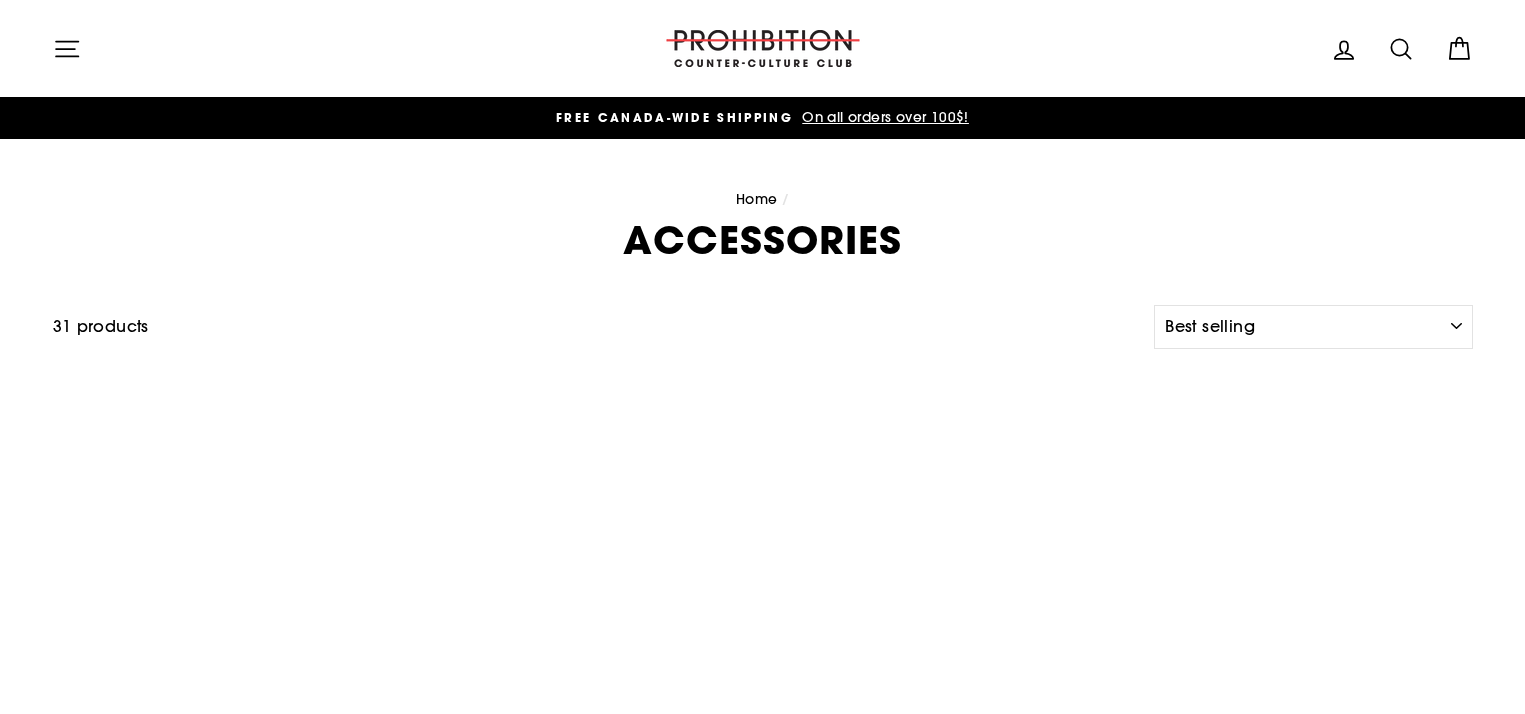 select on "best-selling" 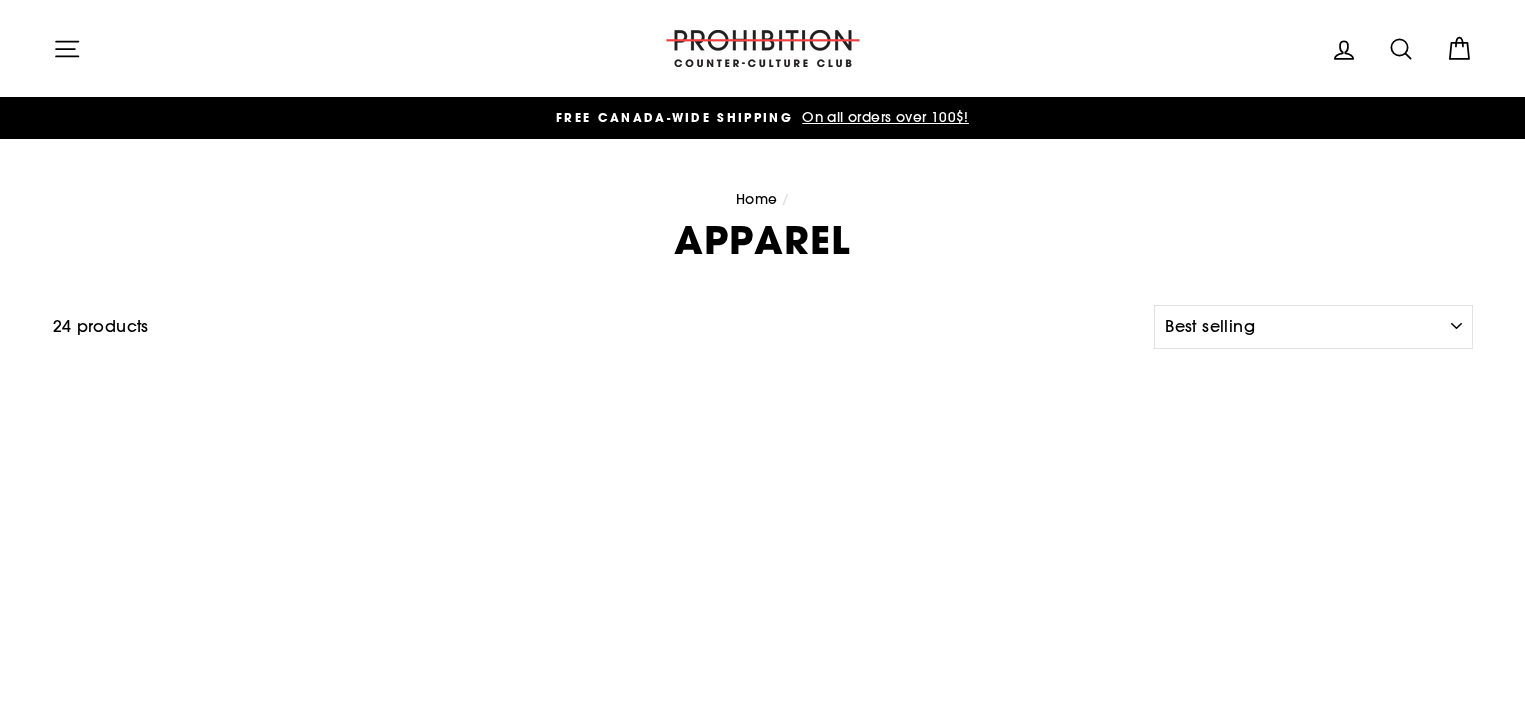 select on "best-selling" 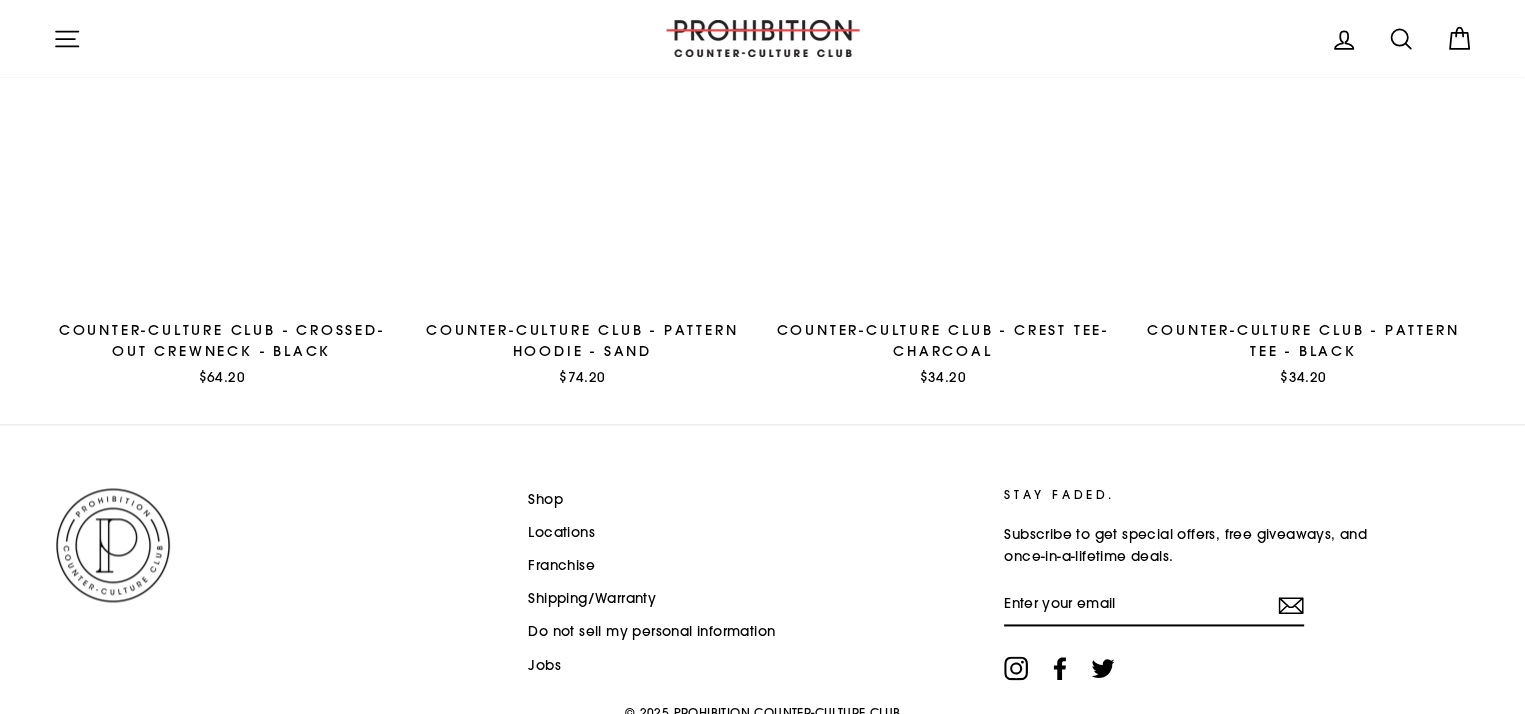 scroll, scrollTop: 2798, scrollLeft: 0, axis: vertical 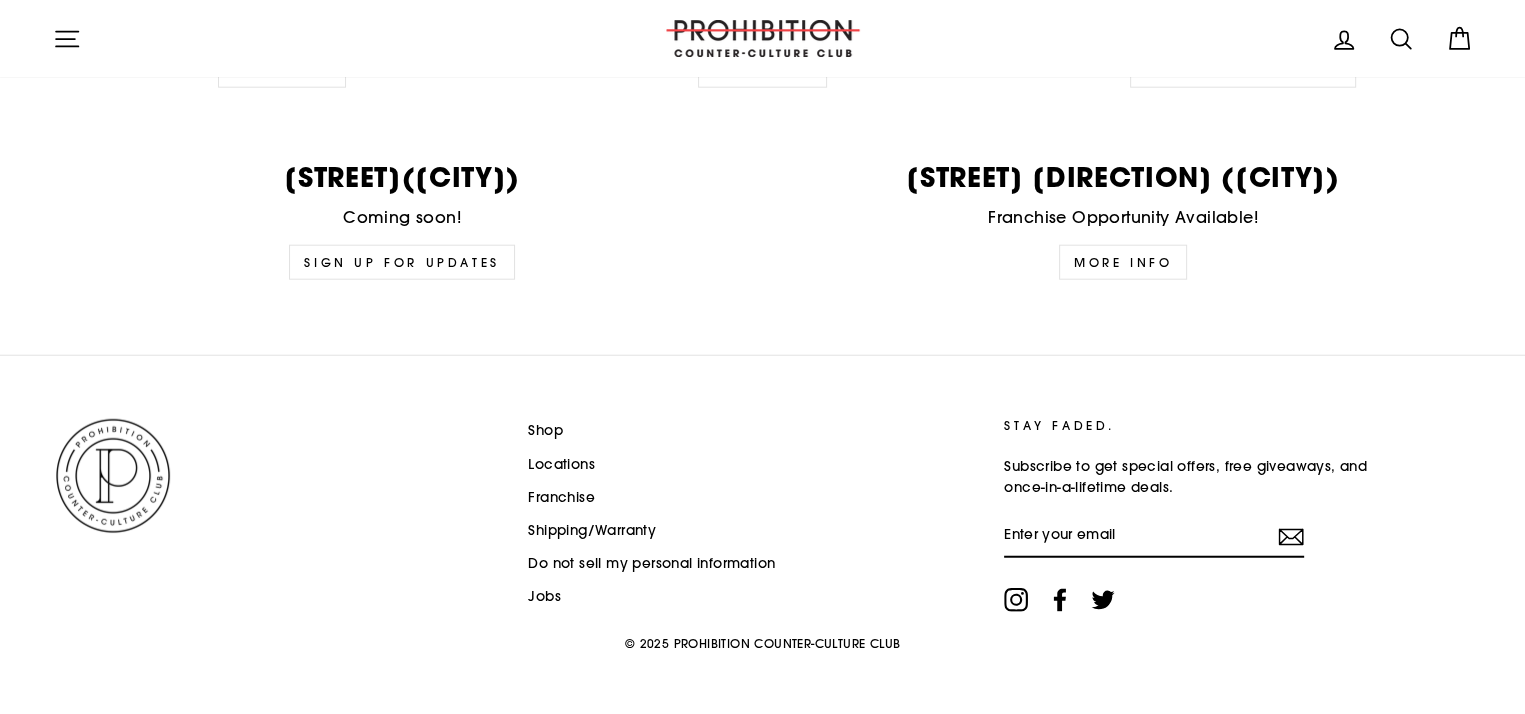 click 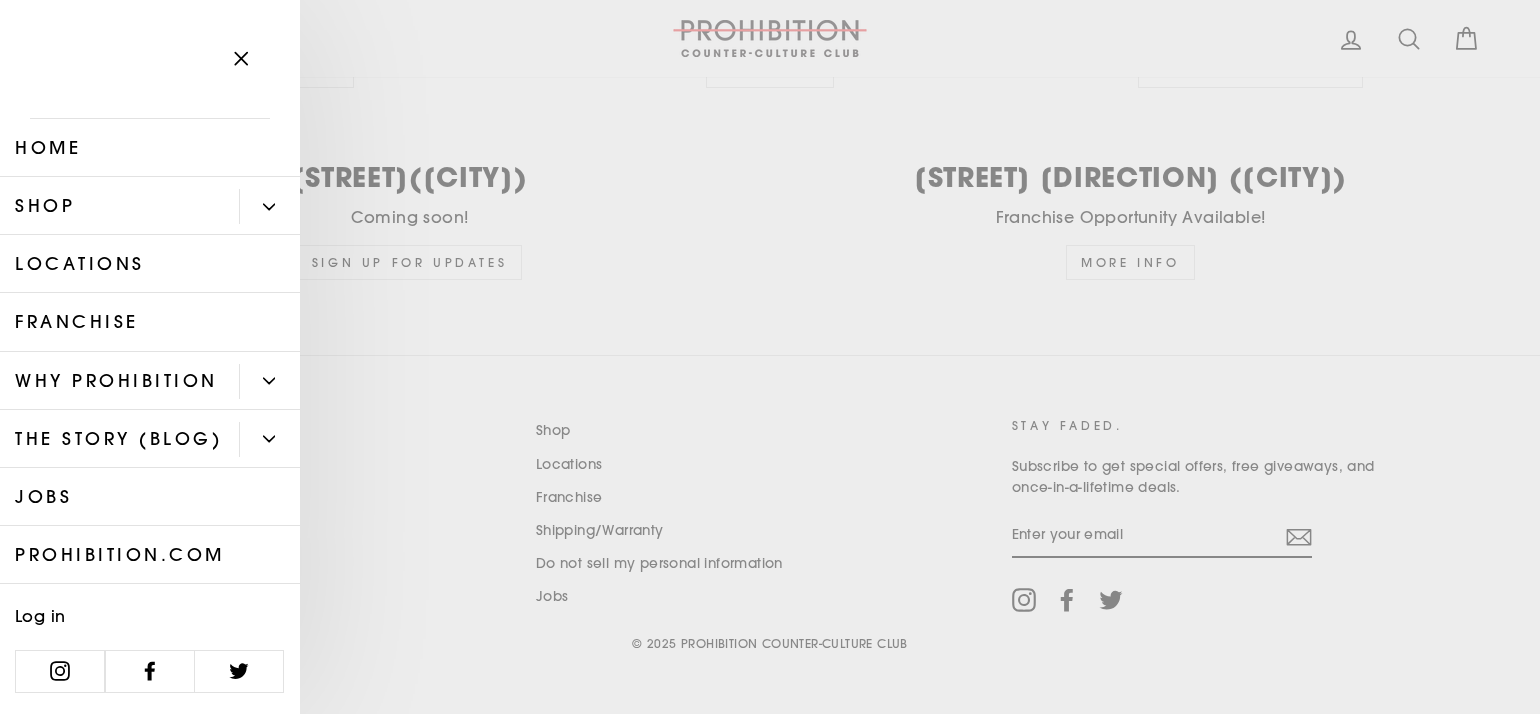 click 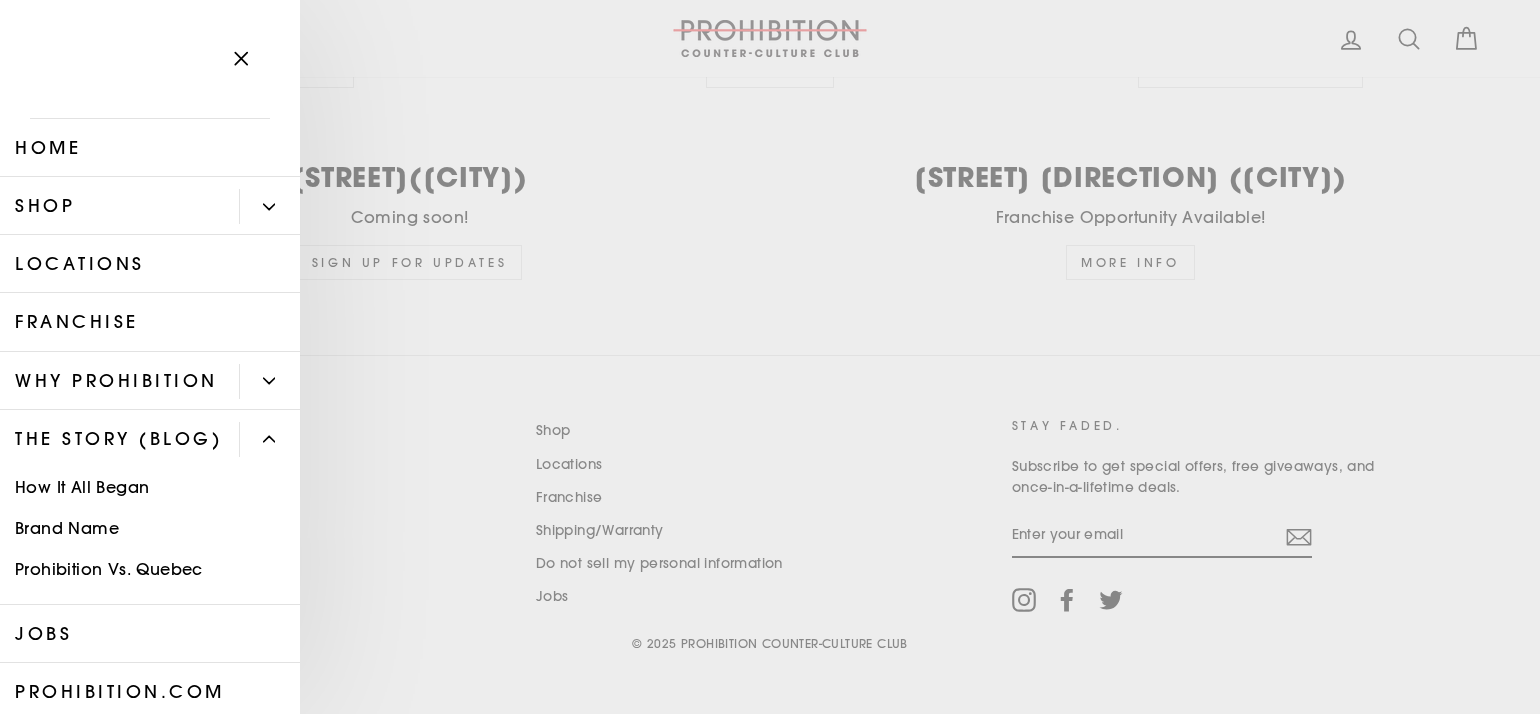 click on "How It All Began" at bounding box center (150, 488) 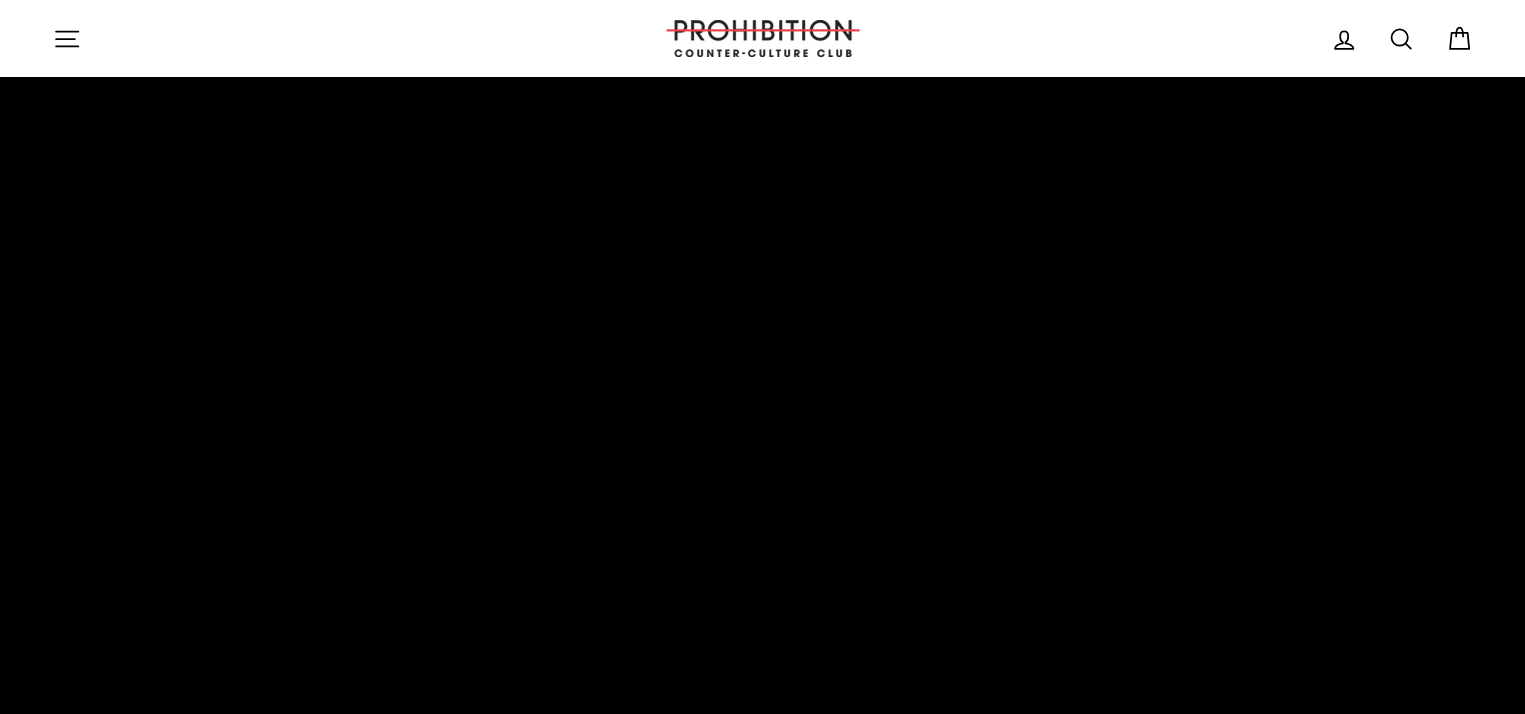 scroll, scrollTop: 4040, scrollLeft: 0, axis: vertical 